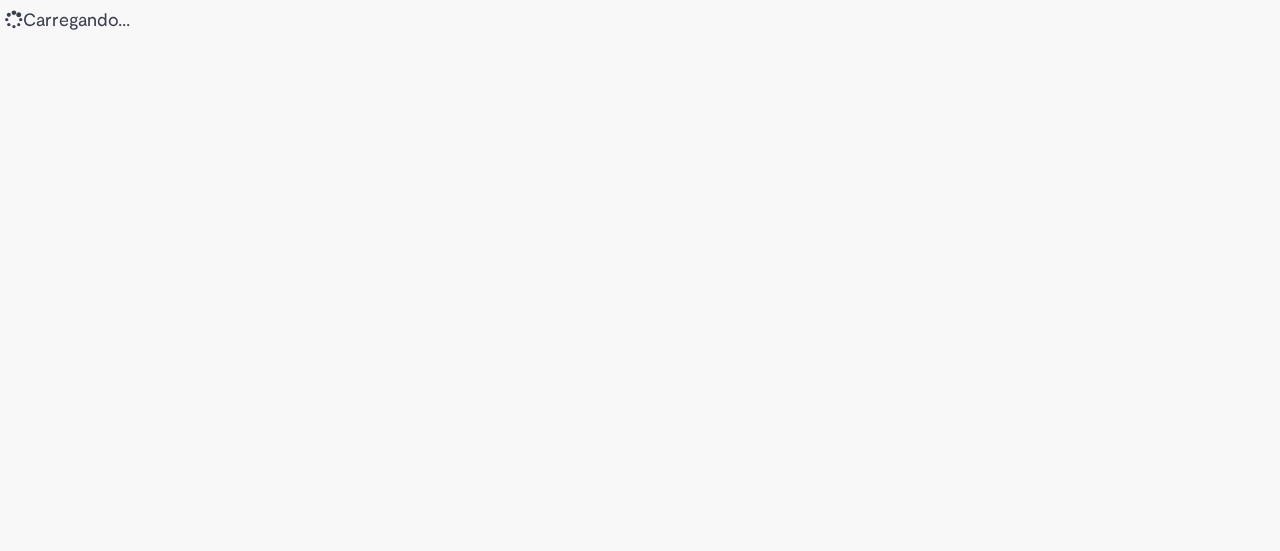 scroll, scrollTop: 0, scrollLeft: 0, axis: both 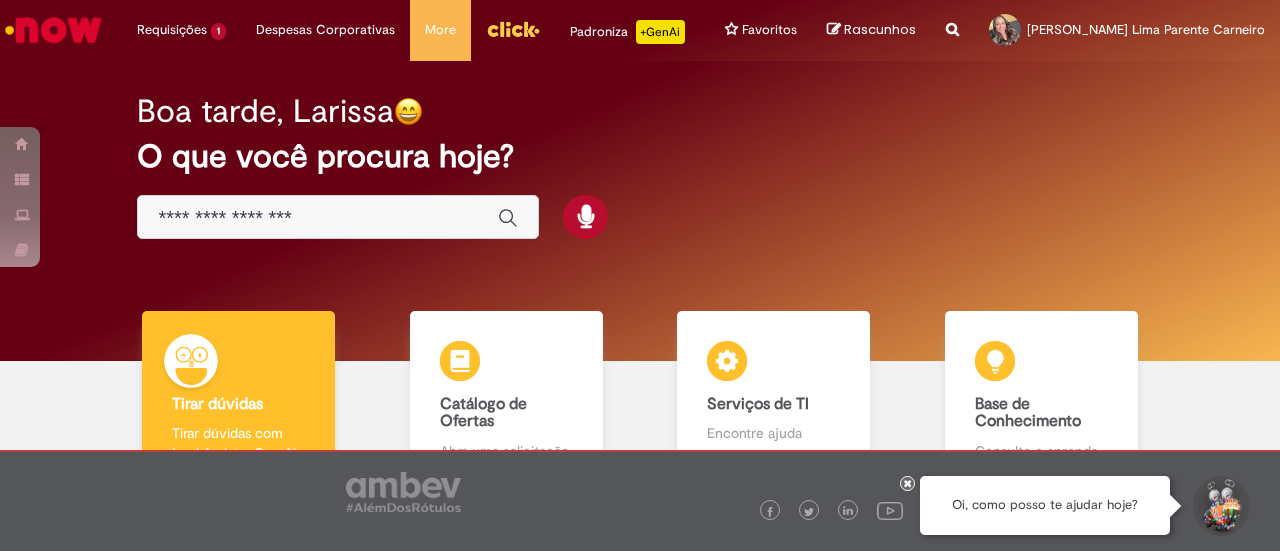 click at bounding box center [318, 218] 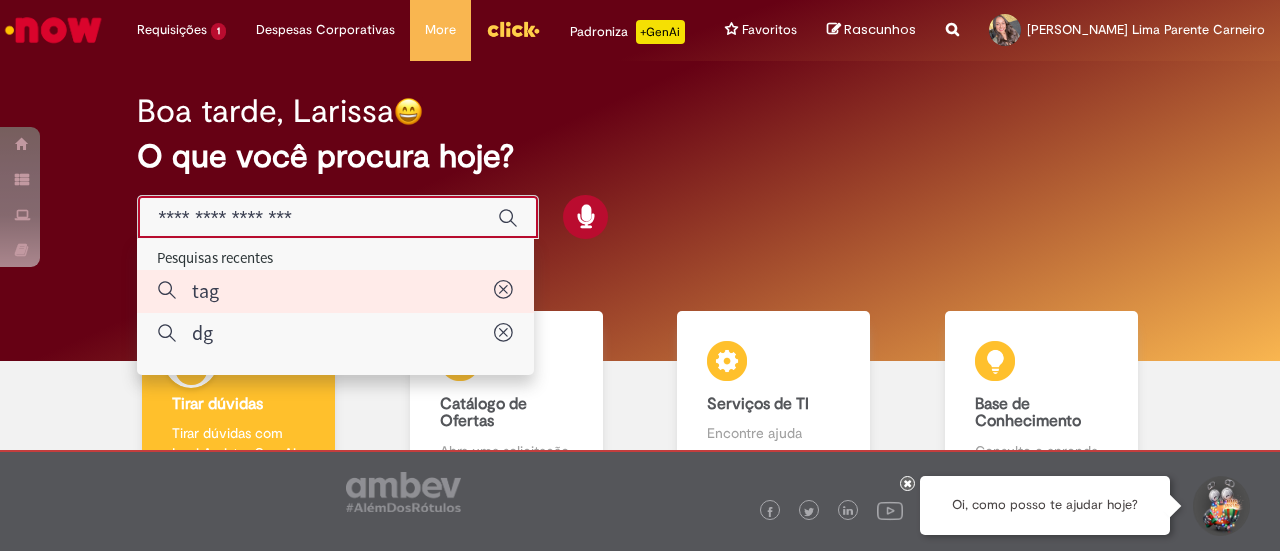type on "***" 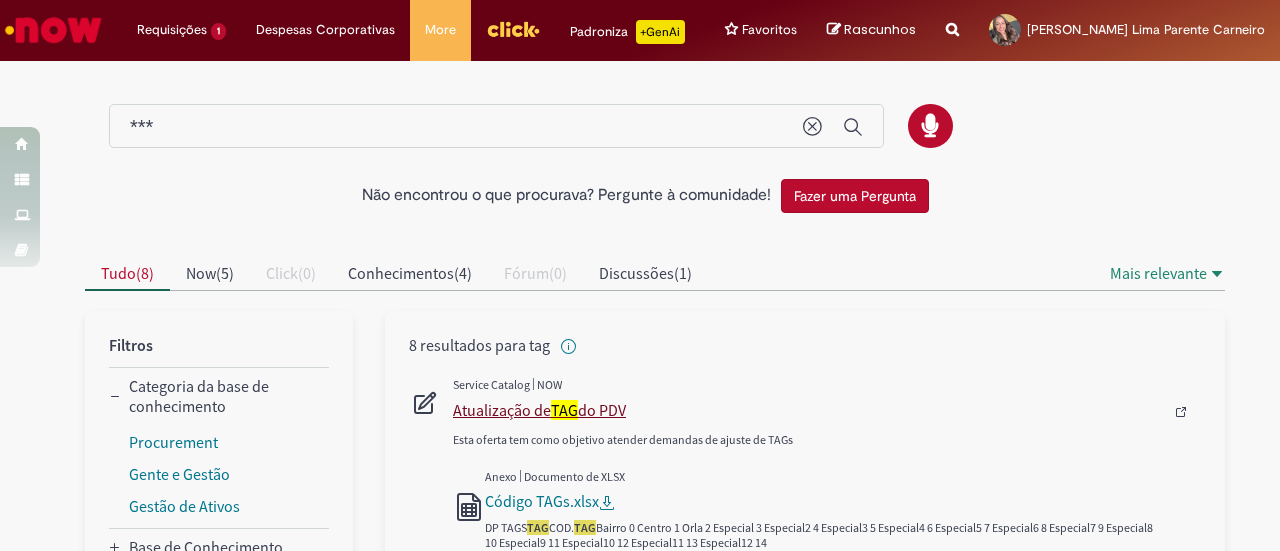 click on "TAG" at bounding box center [564, 410] 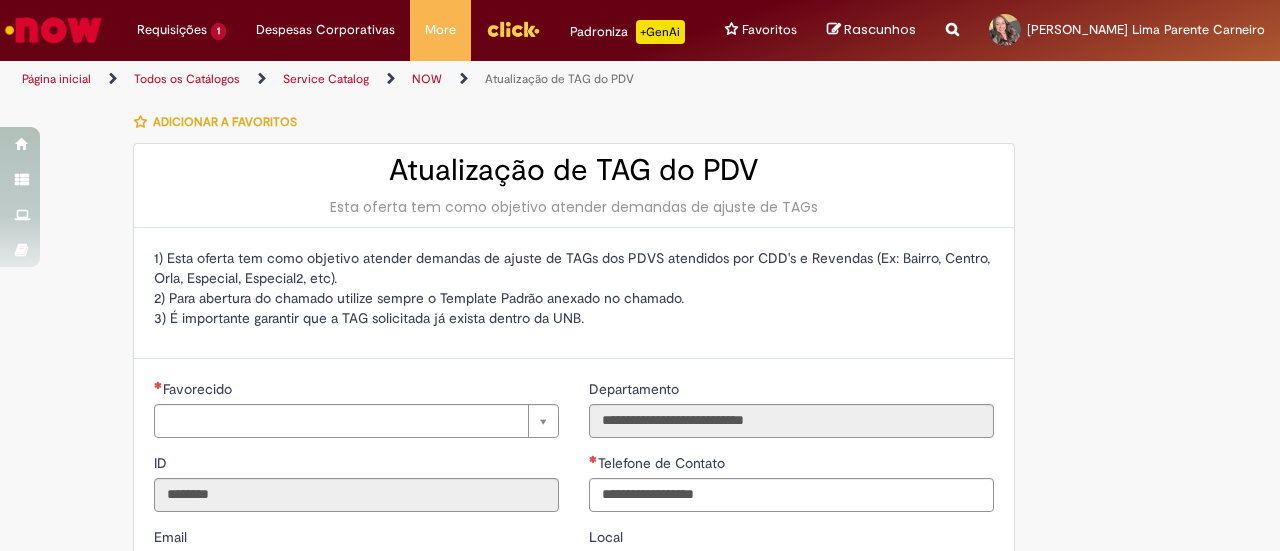 type on "**********" 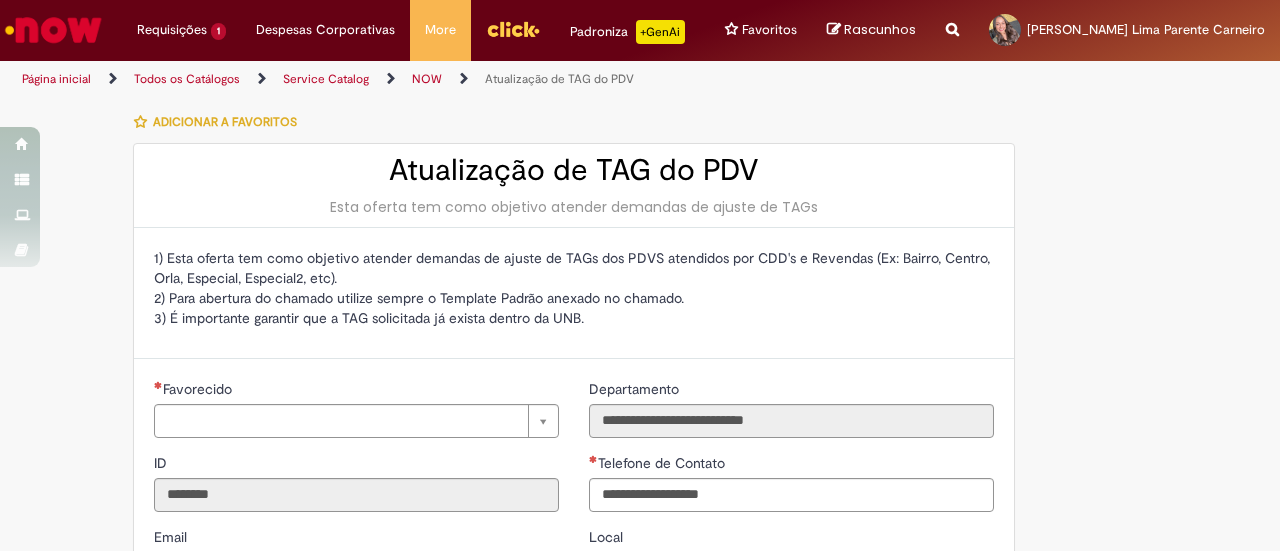 type on "**********" 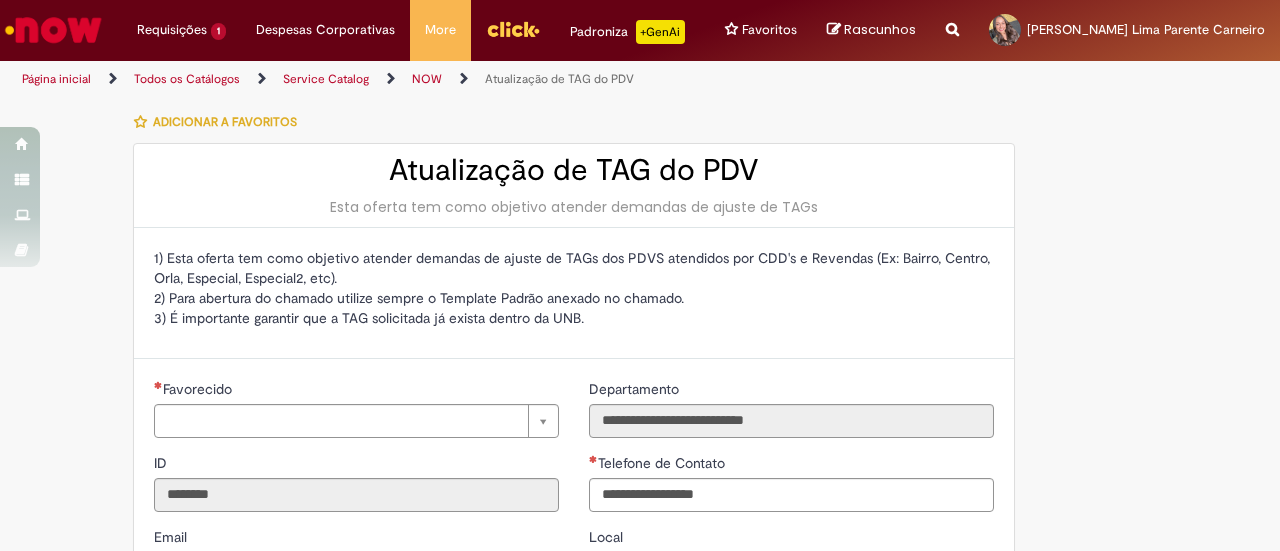 type on "**********" 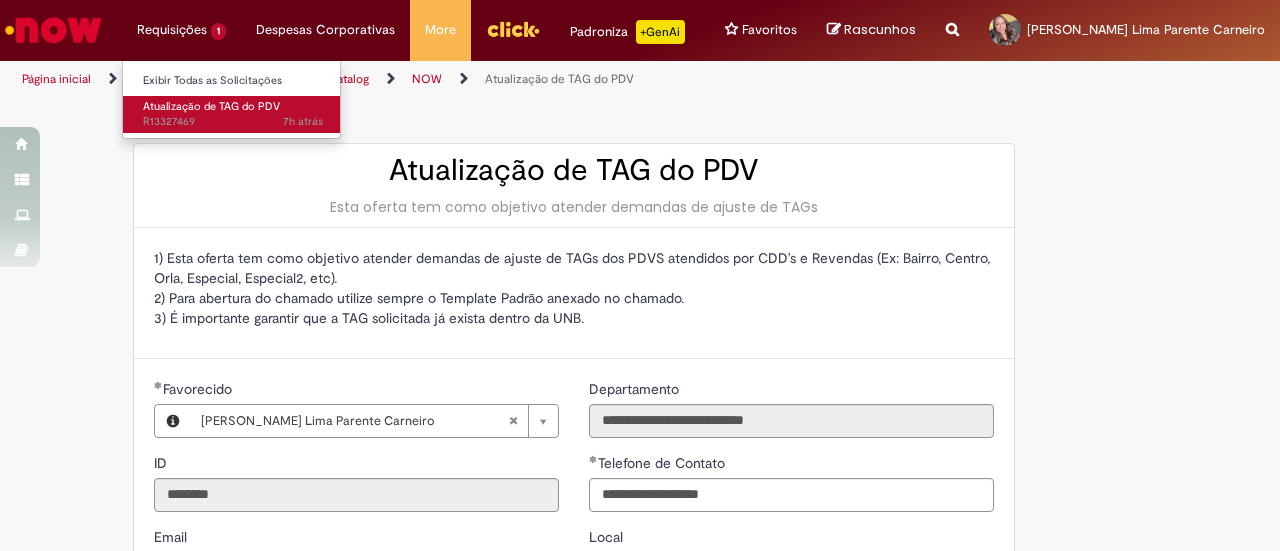 click on "Atualização de TAG do PDV
7h atrás 7 horas atrás  R13327469" at bounding box center (233, 114) 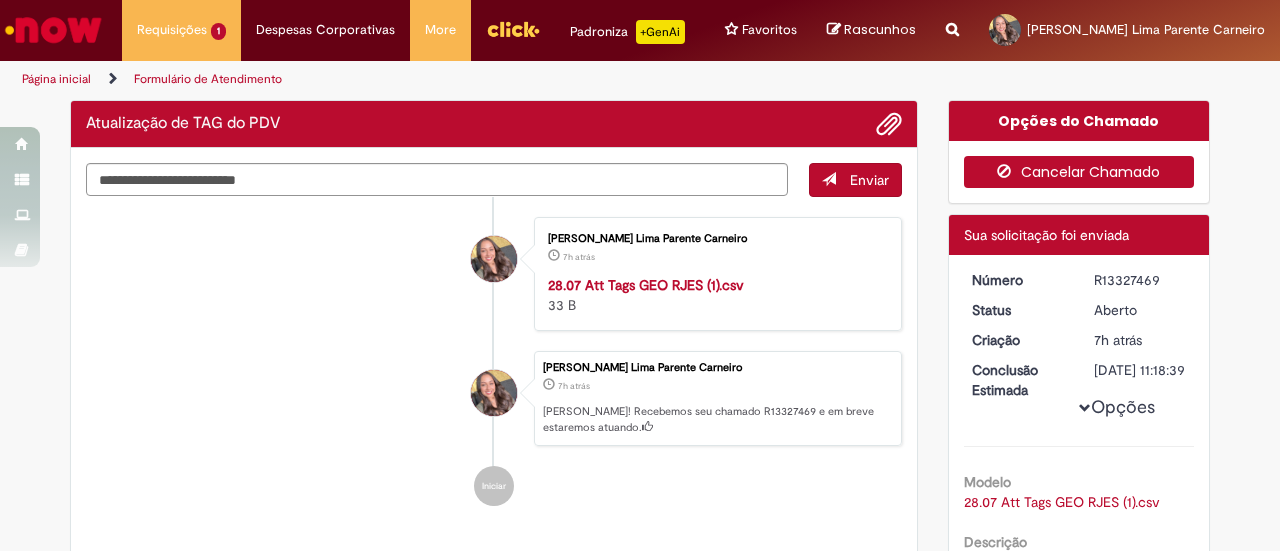 click on "Cancelar Chamado" at bounding box center [1079, 172] 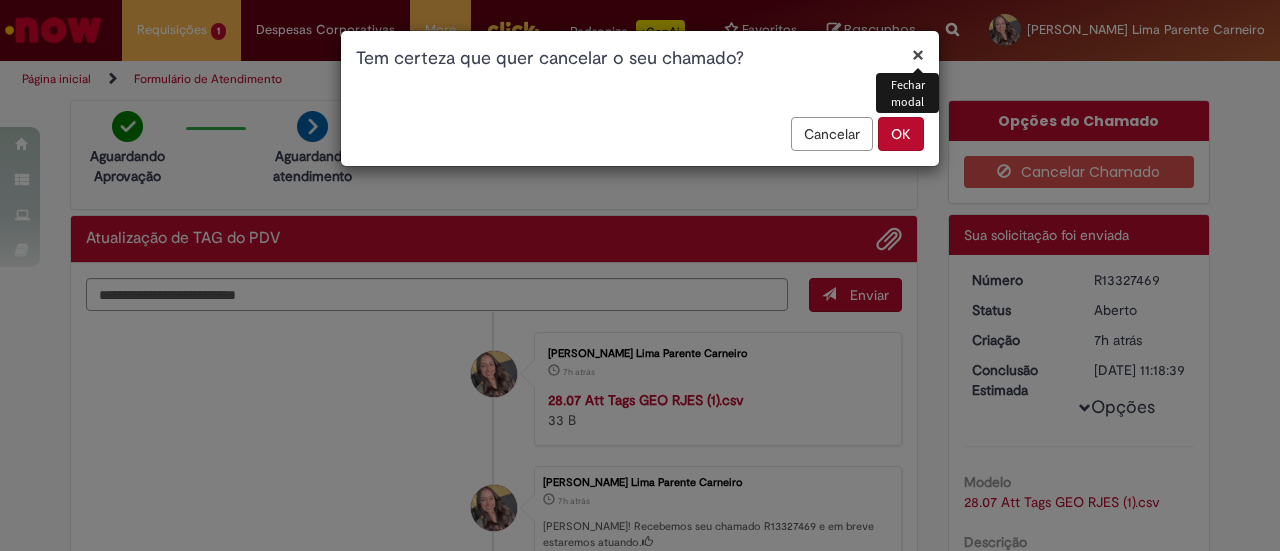 click on "OK" at bounding box center [901, 134] 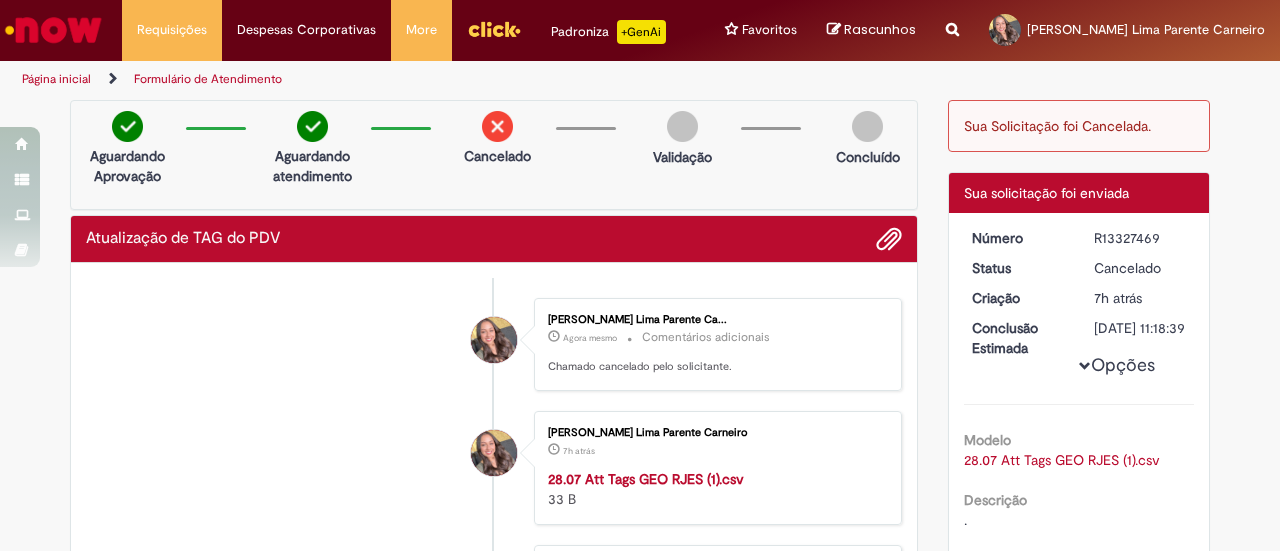click at bounding box center [53, 30] 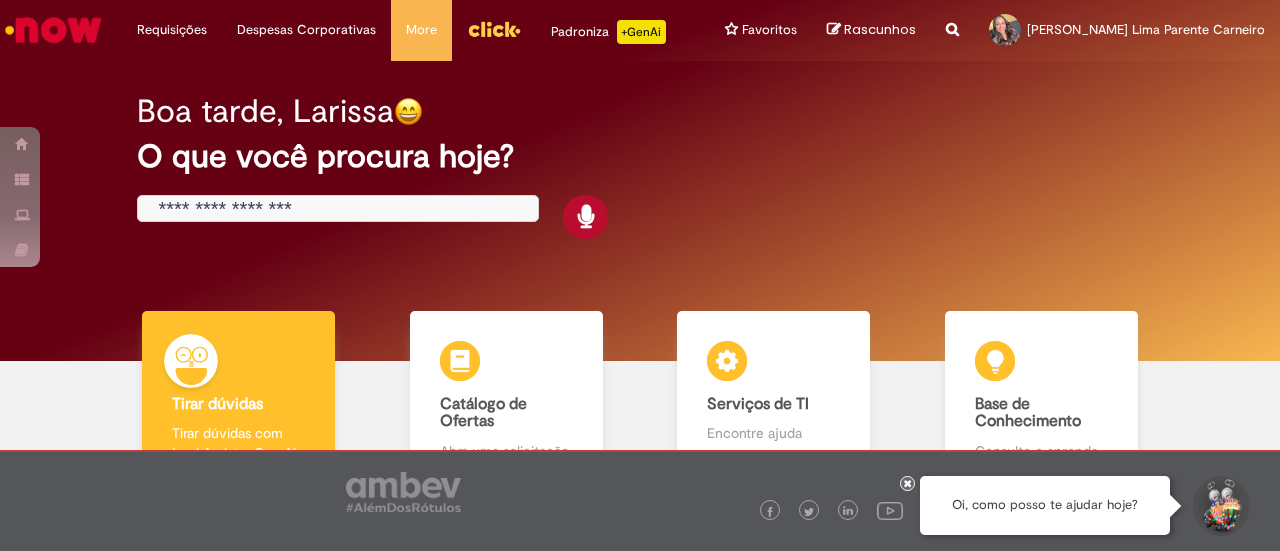 scroll, scrollTop: 0, scrollLeft: 0, axis: both 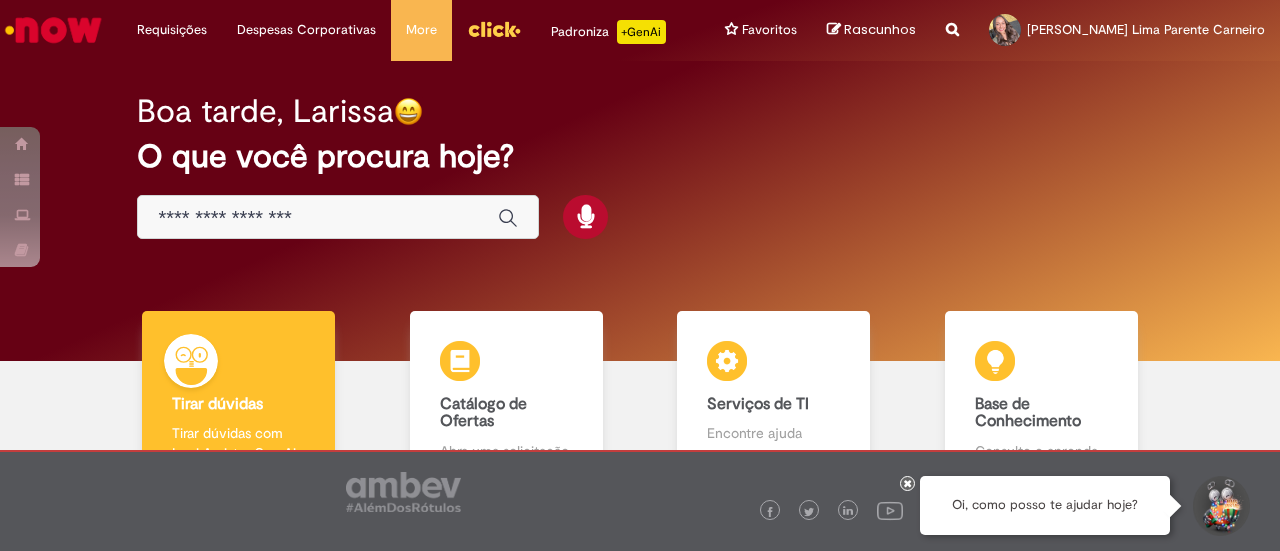 click at bounding box center (318, 218) 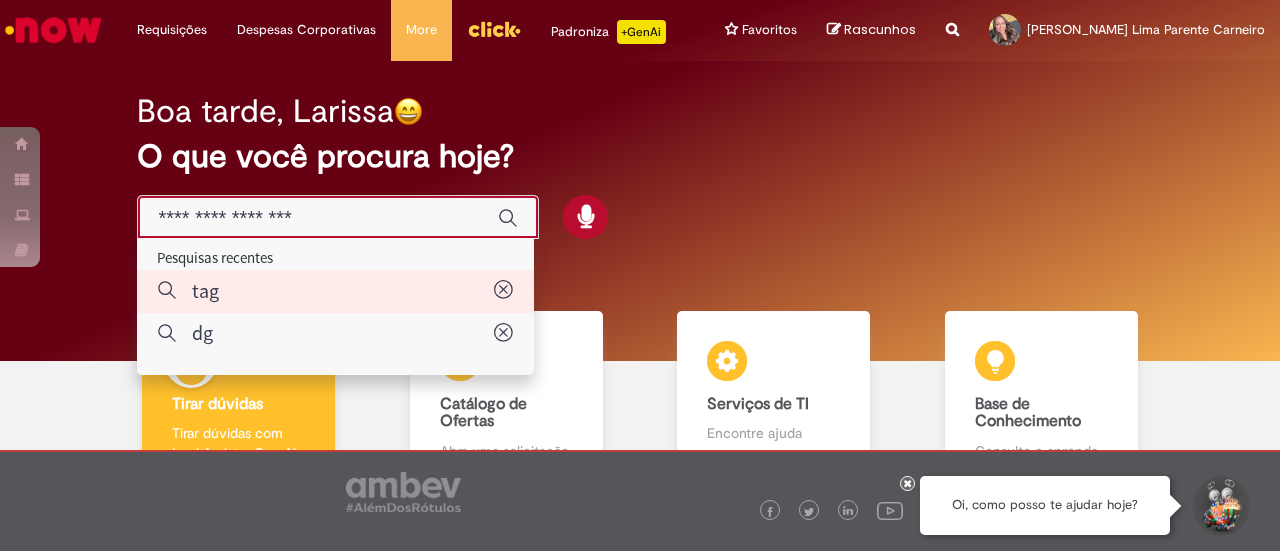 type on "***" 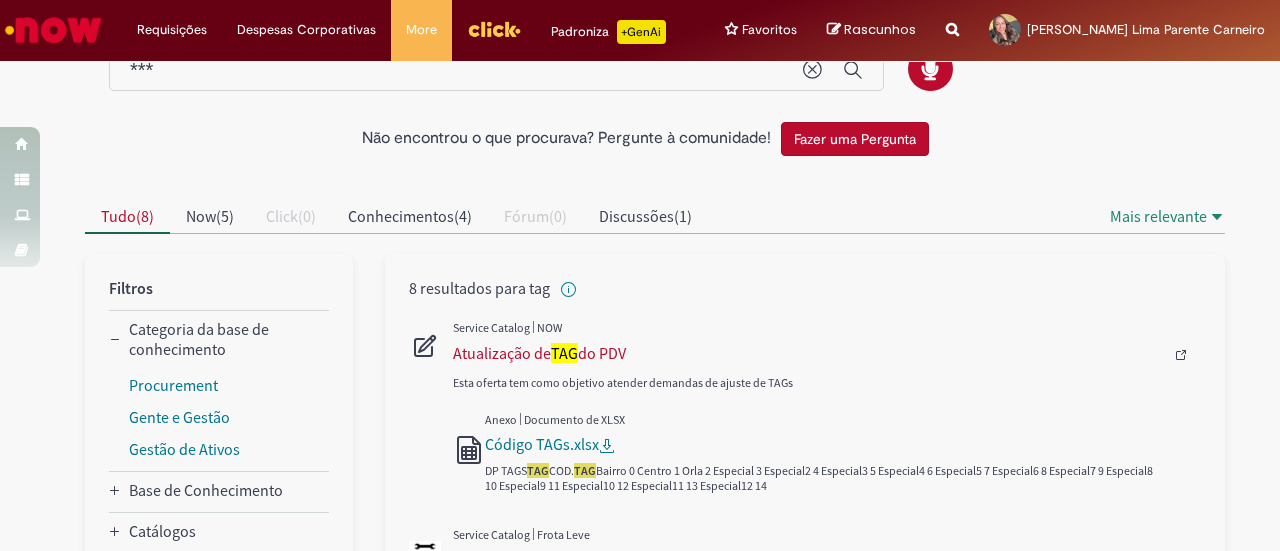 scroll, scrollTop: 100, scrollLeft: 0, axis: vertical 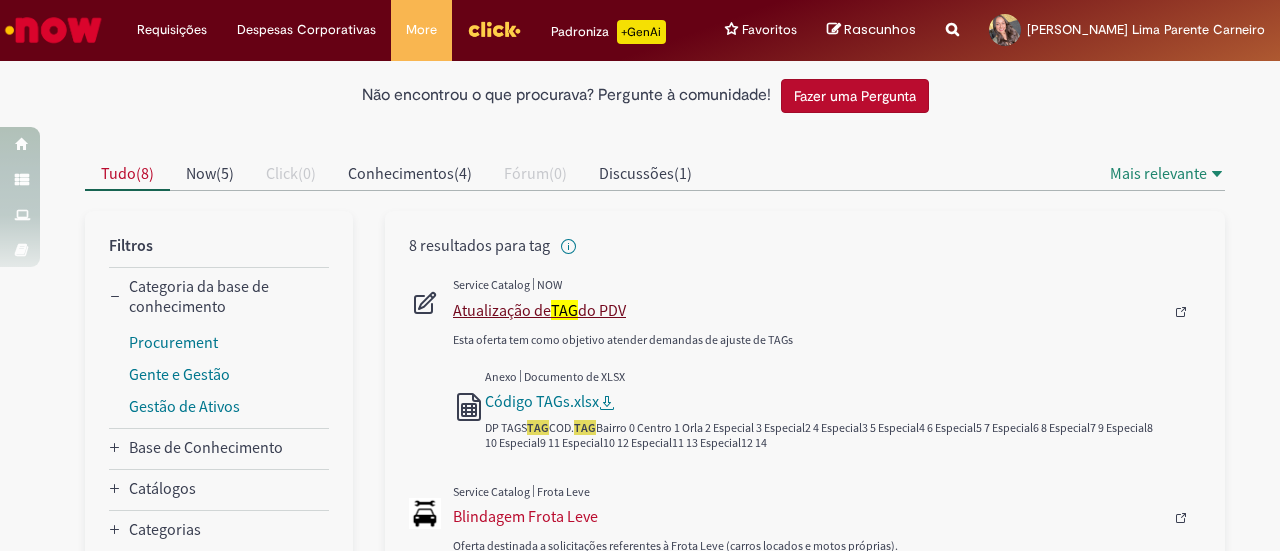 click on "Atualização de  TAG  do PDV" at bounding box center [808, 310] 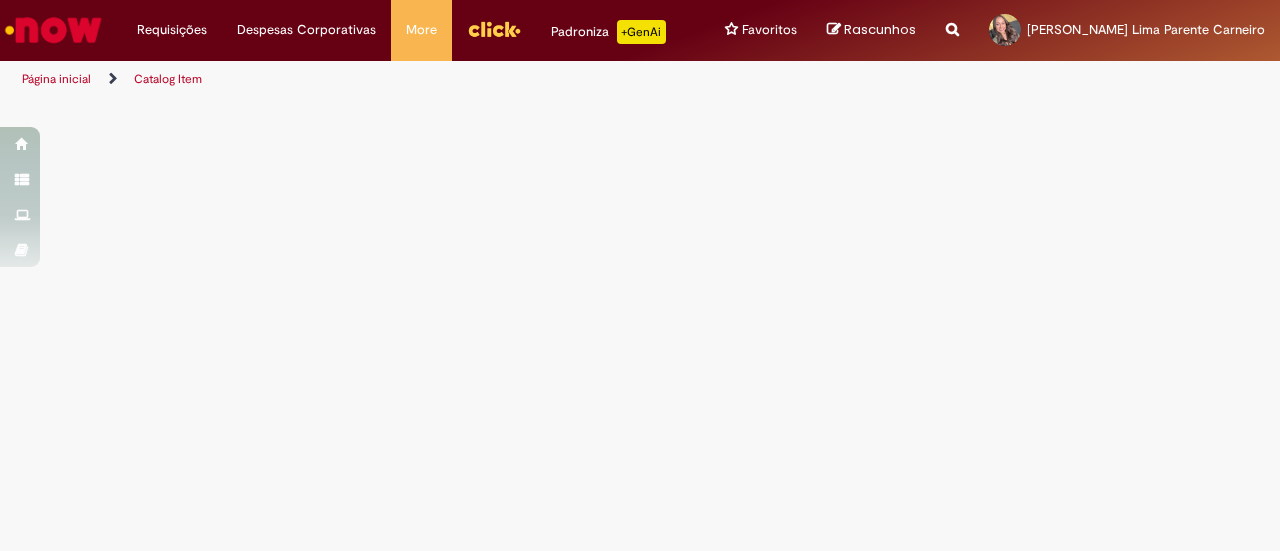 scroll, scrollTop: 0, scrollLeft: 0, axis: both 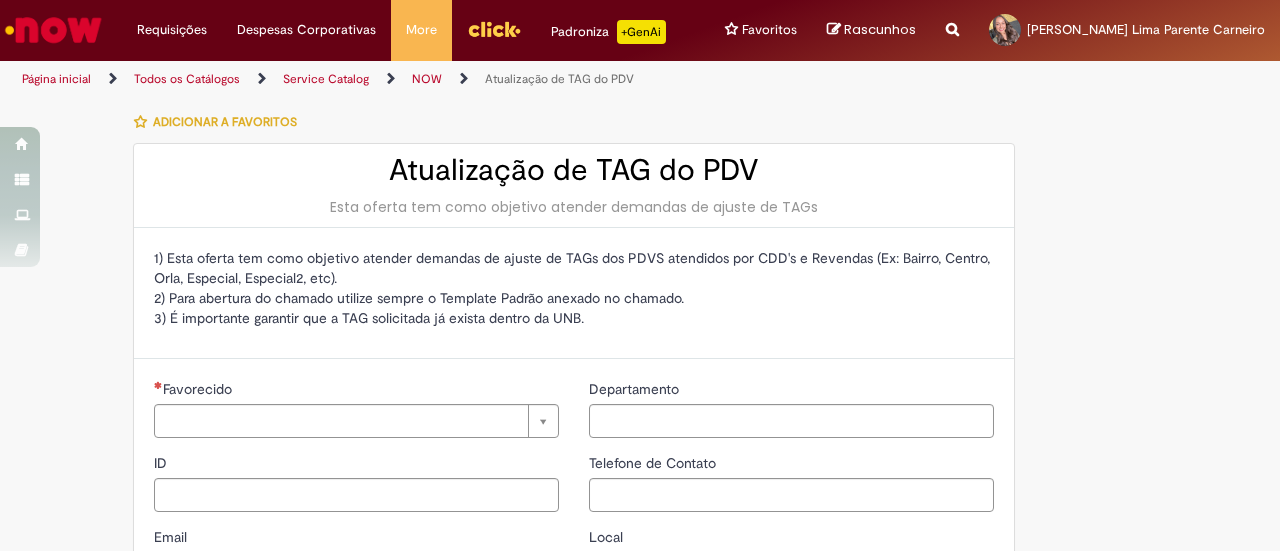 type on "********" 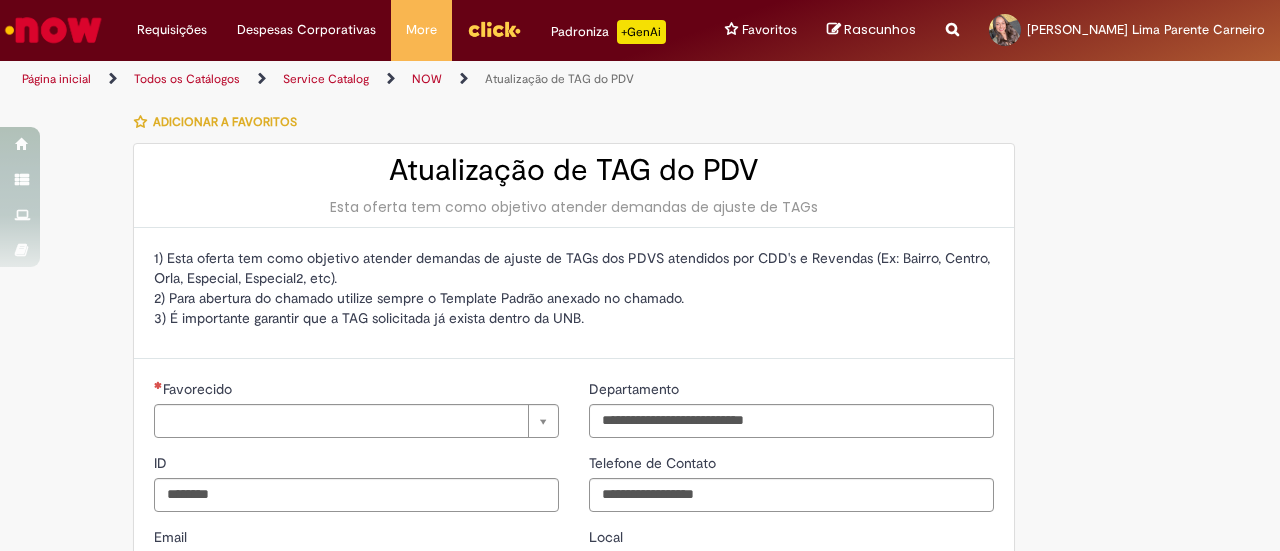 type on "**********" 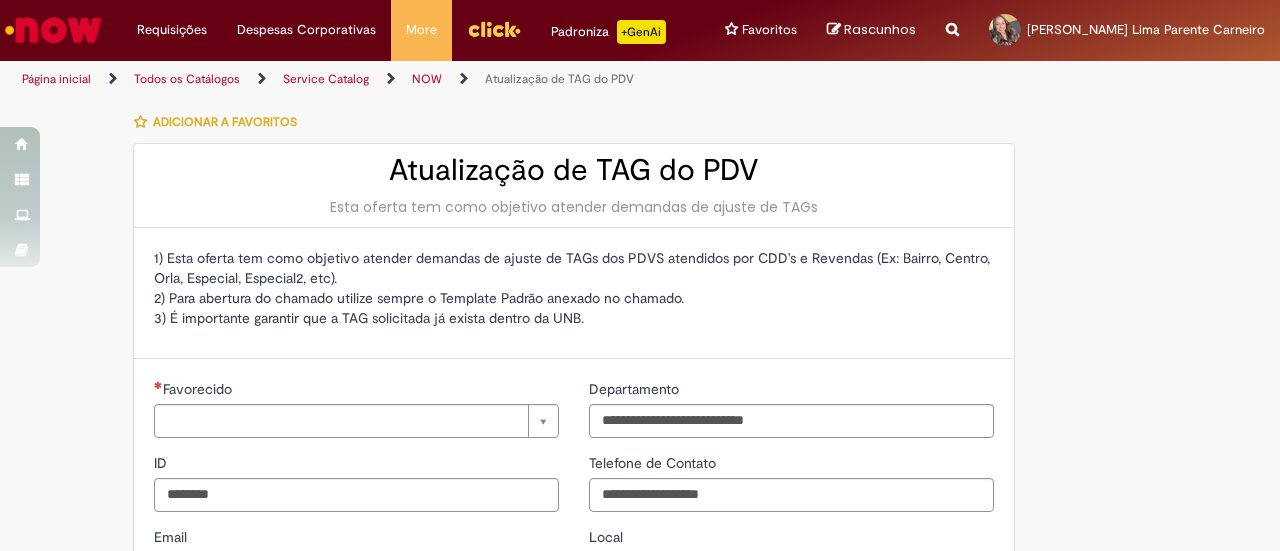 type on "**********" 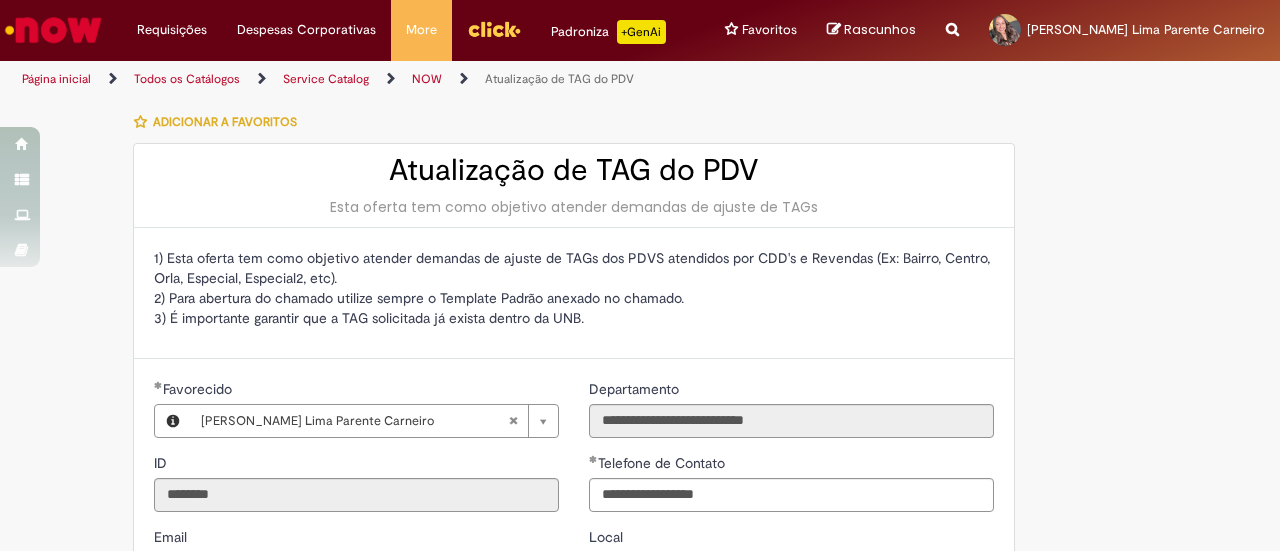 type on "**********" 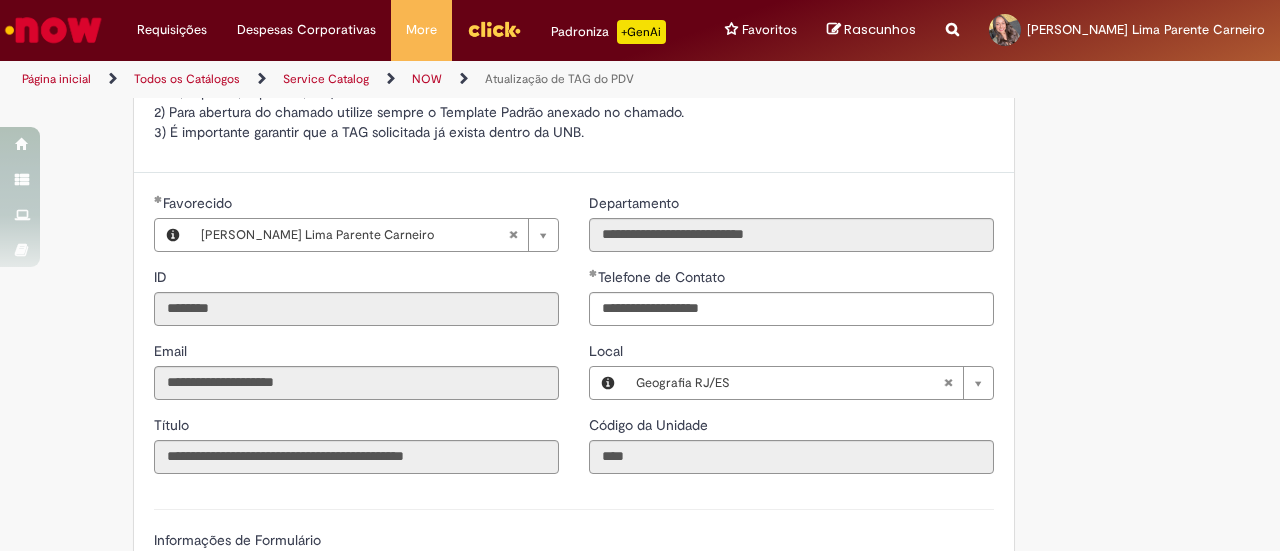 scroll, scrollTop: 400, scrollLeft: 0, axis: vertical 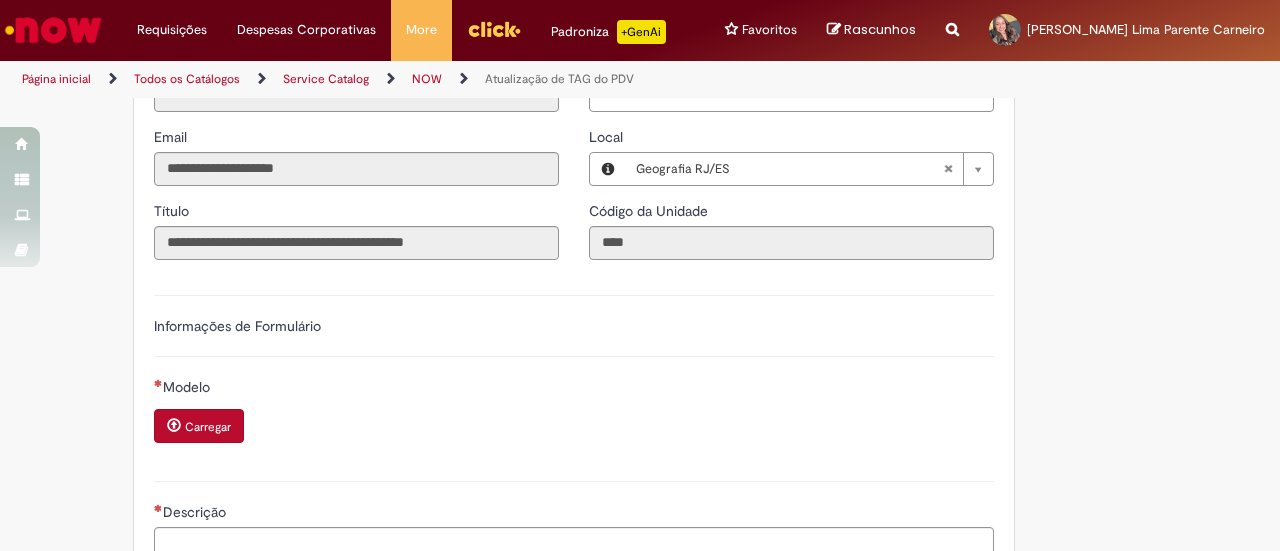 click on "Carregar" at bounding box center [208, 427] 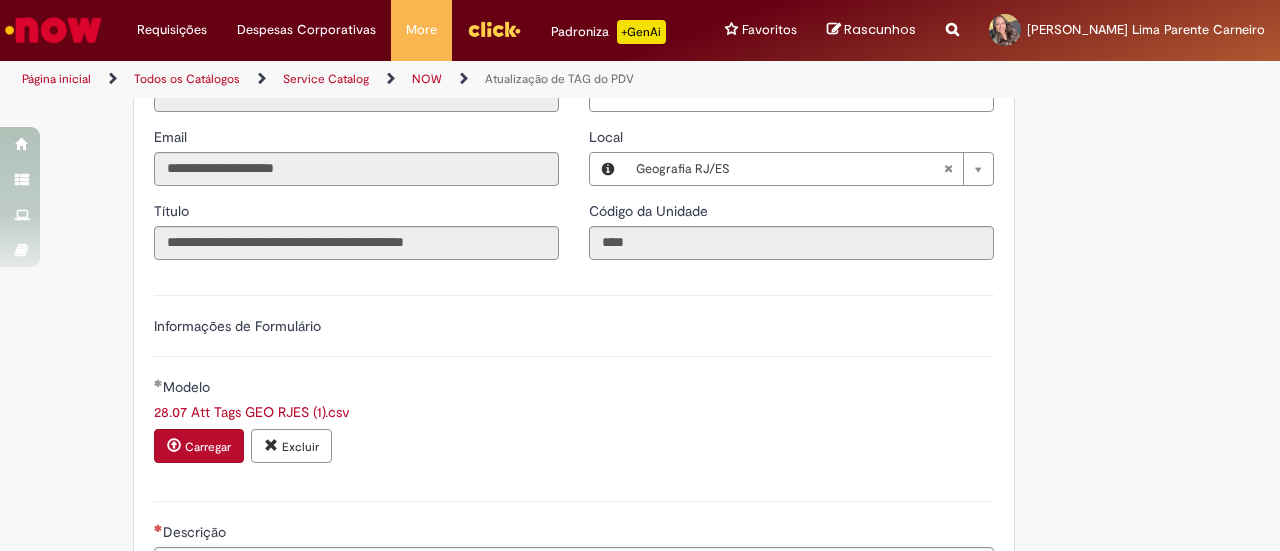 scroll, scrollTop: 700, scrollLeft: 0, axis: vertical 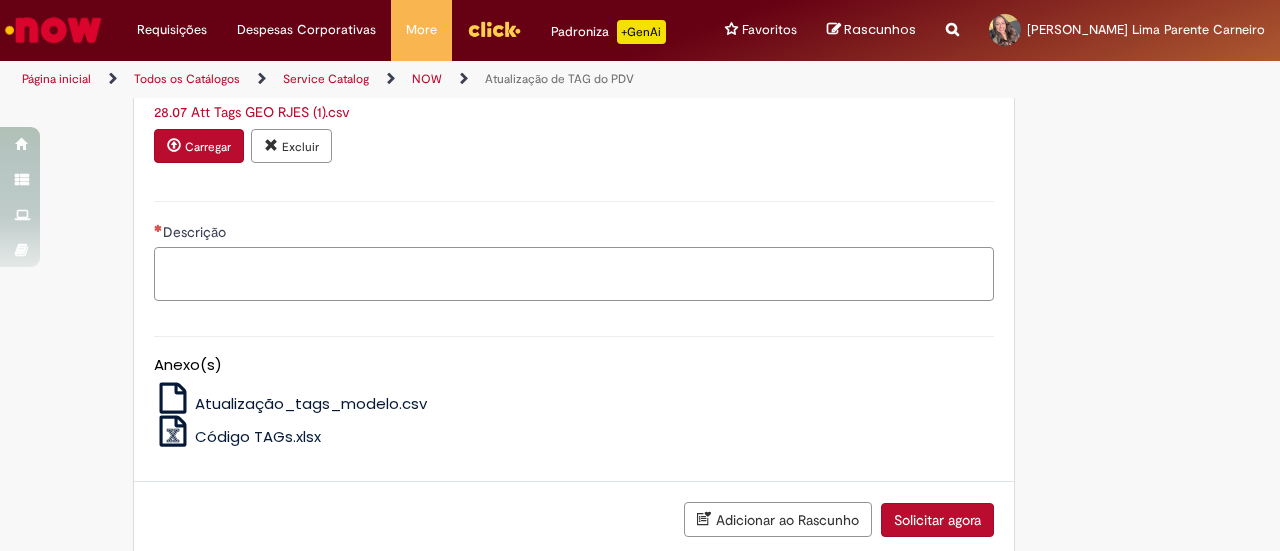 click on "Descrição" at bounding box center [574, 273] 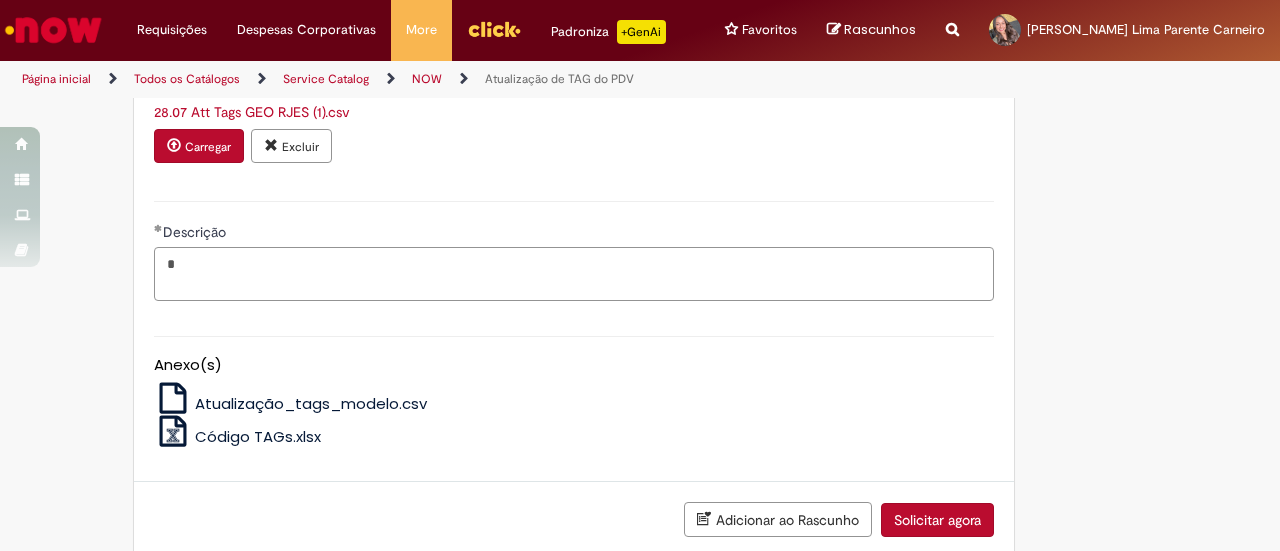 type on "*" 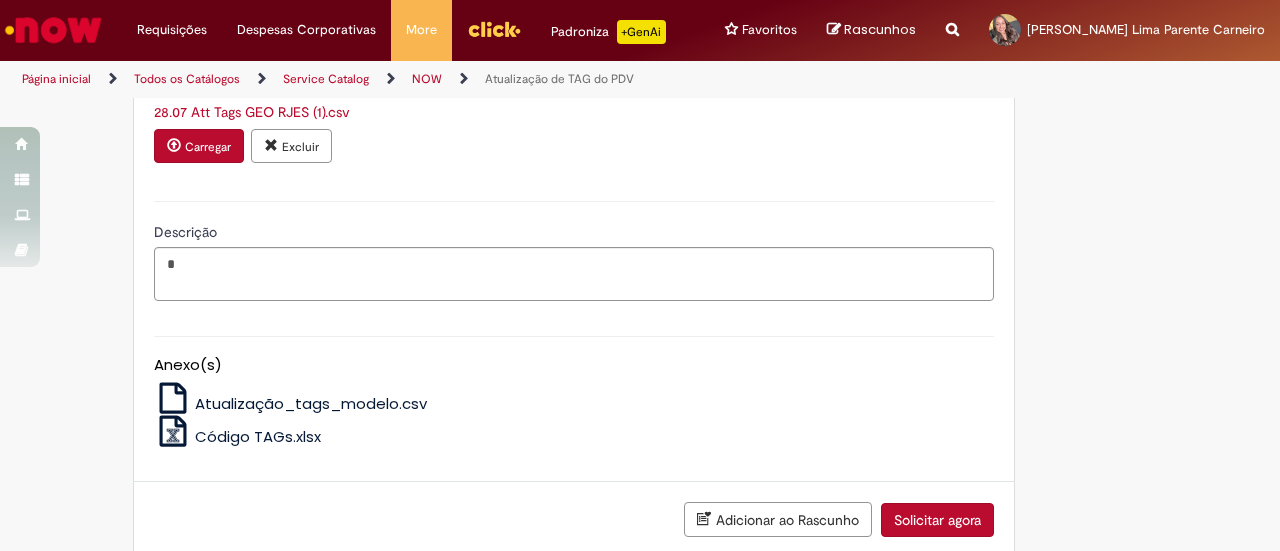 click at bounding box center (271, 145) 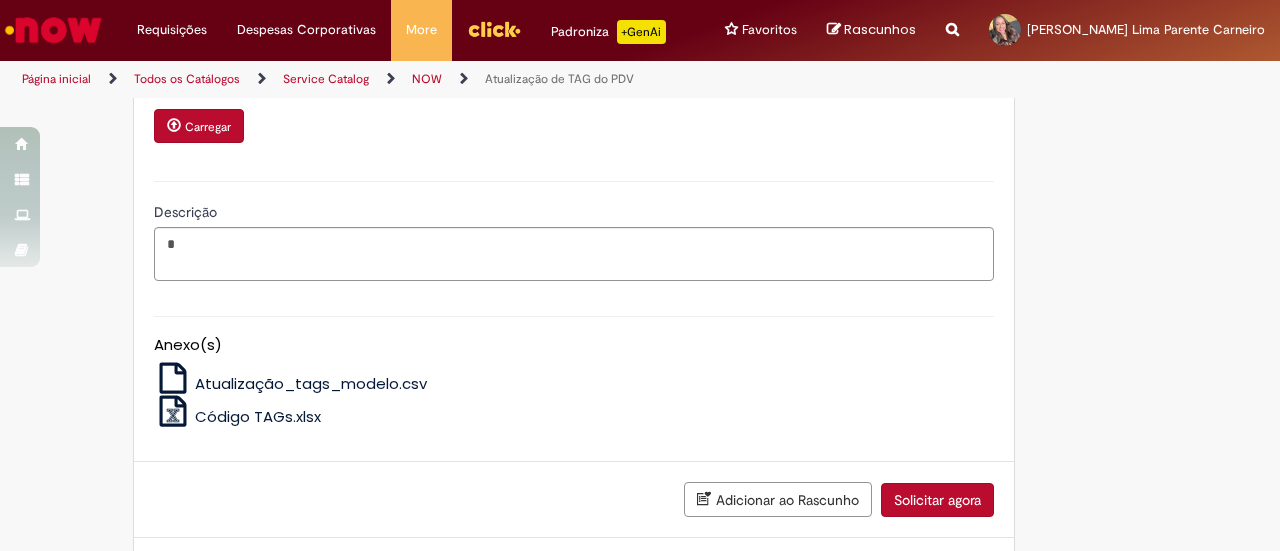 click on "Carregar" at bounding box center [208, 127] 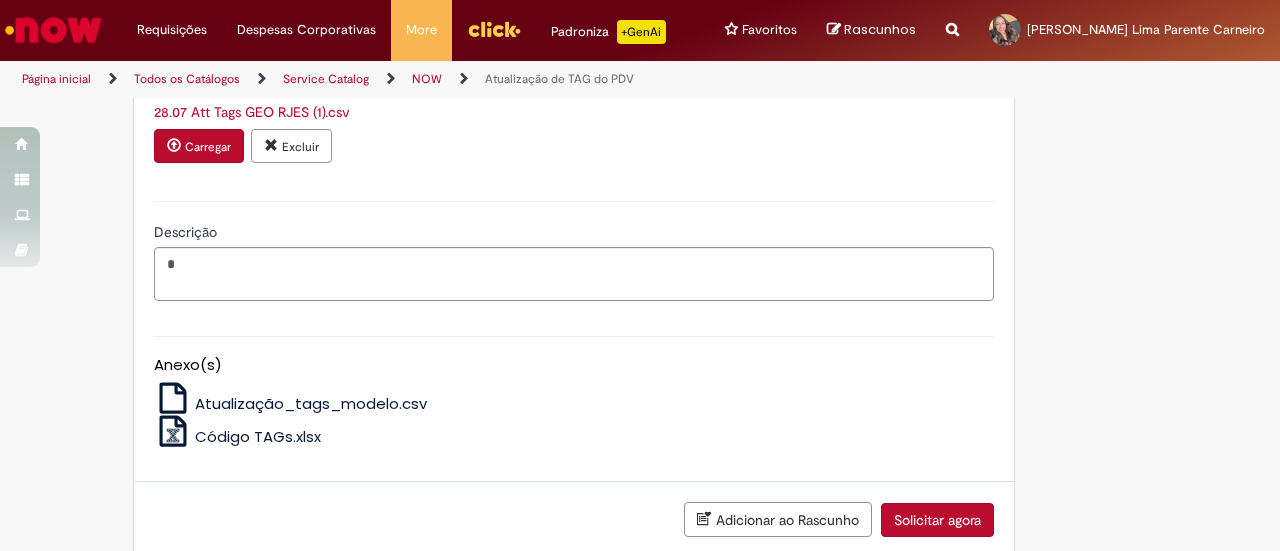 click on "Solicitar agora" at bounding box center (937, 520) 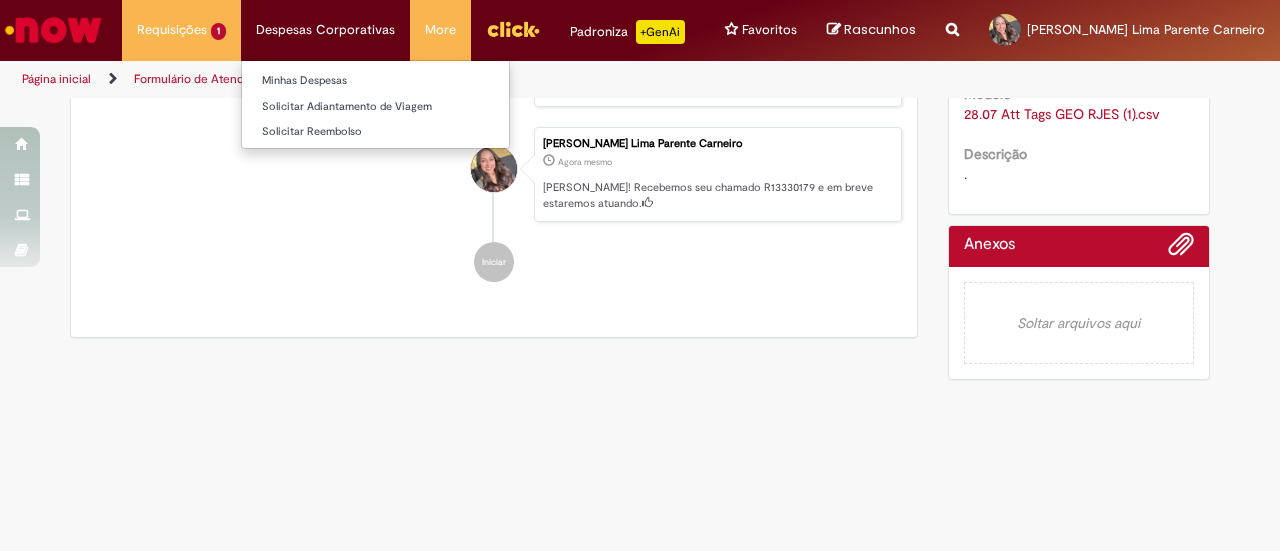 scroll, scrollTop: 0, scrollLeft: 0, axis: both 